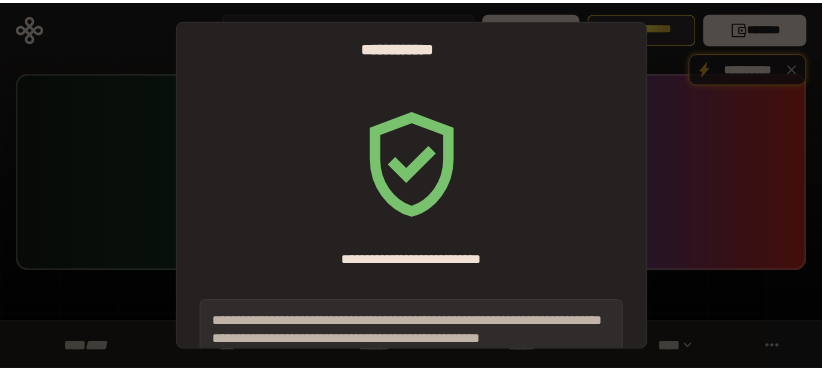 scroll, scrollTop: 0, scrollLeft: 0, axis: both 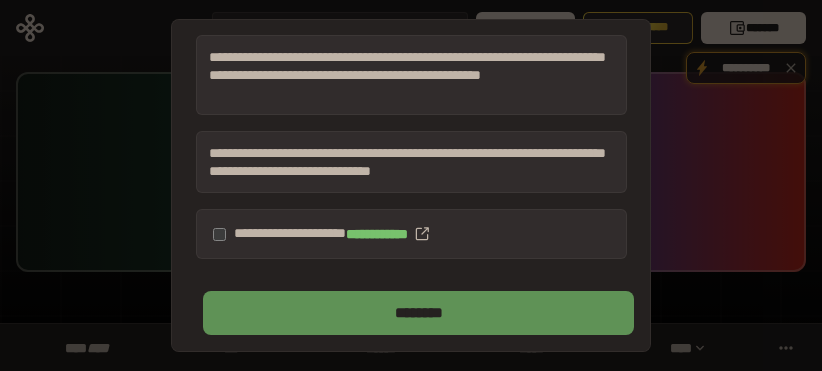 click on "********" at bounding box center [418, 313] 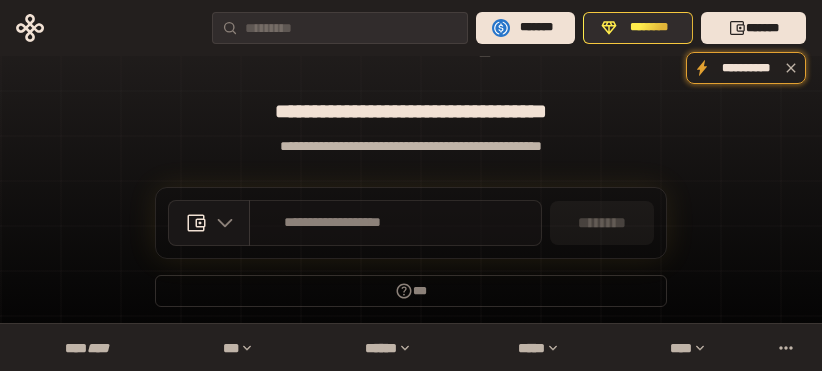 scroll, scrollTop: 338, scrollLeft: 0, axis: vertical 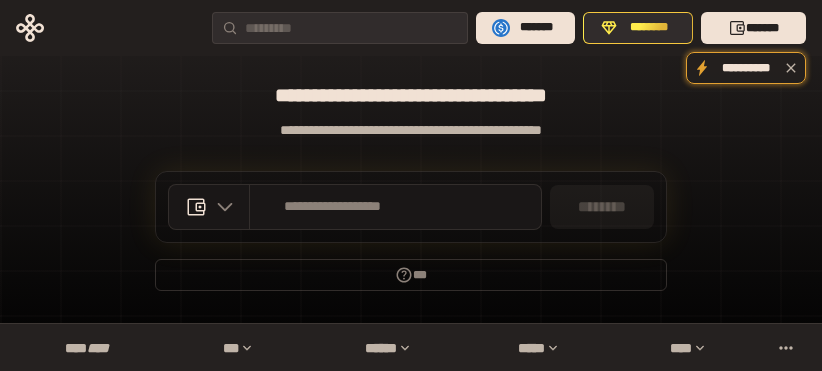 click on "**********" at bounding box center [411, -153] 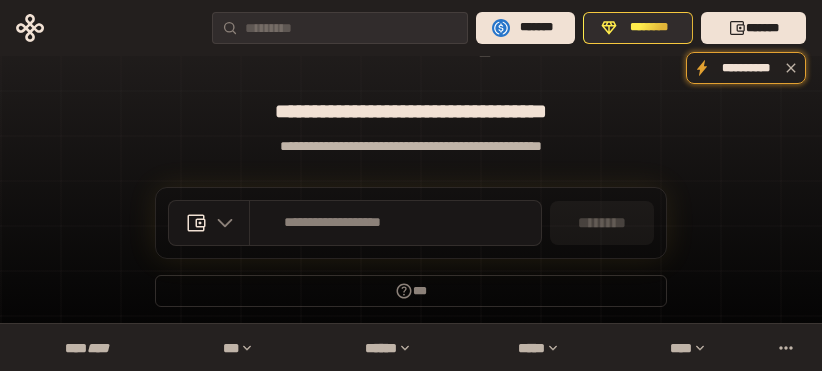 scroll, scrollTop: 338, scrollLeft: 0, axis: vertical 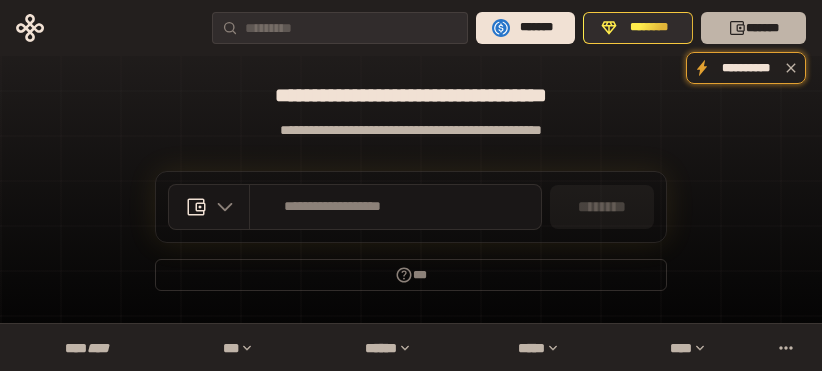 click on "*******" at bounding box center (753, 28) 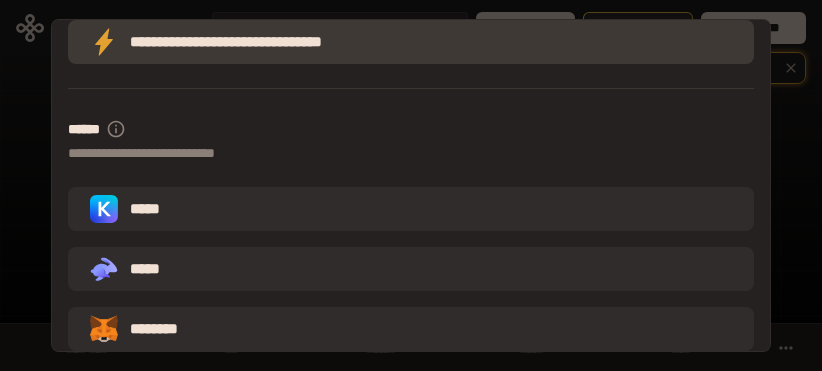 scroll, scrollTop: 300, scrollLeft: 0, axis: vertical 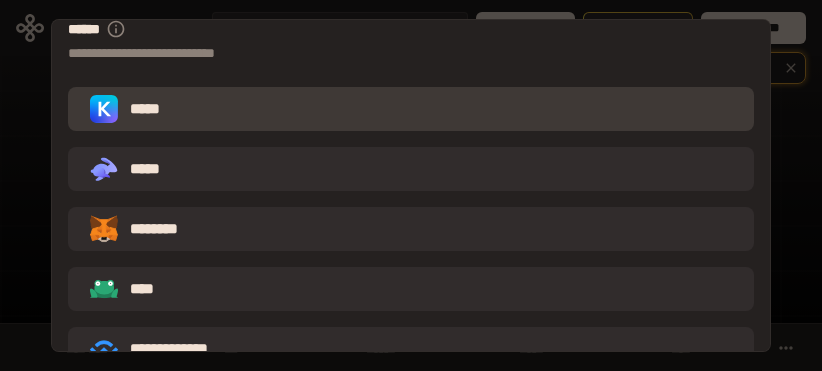 click on "*****" at bounding box center (411, 109) 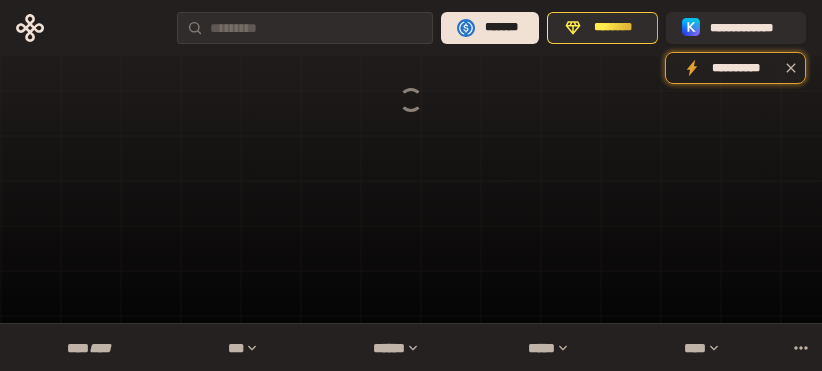 scroll, scrollTop: 0, scrollLeft: 0, axis: both 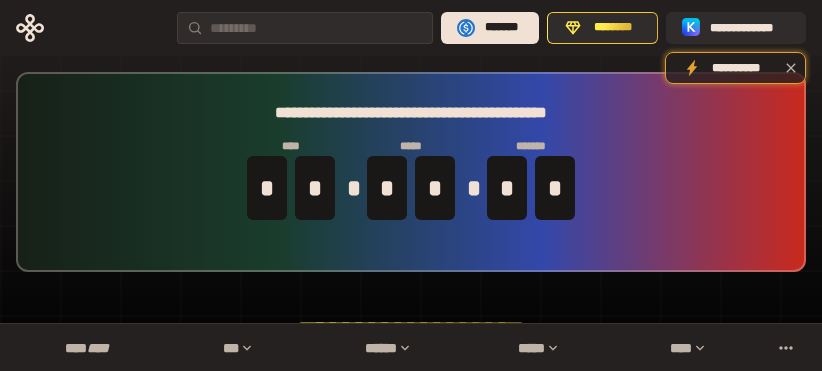click on "**********" at bounding box center (411, 185) 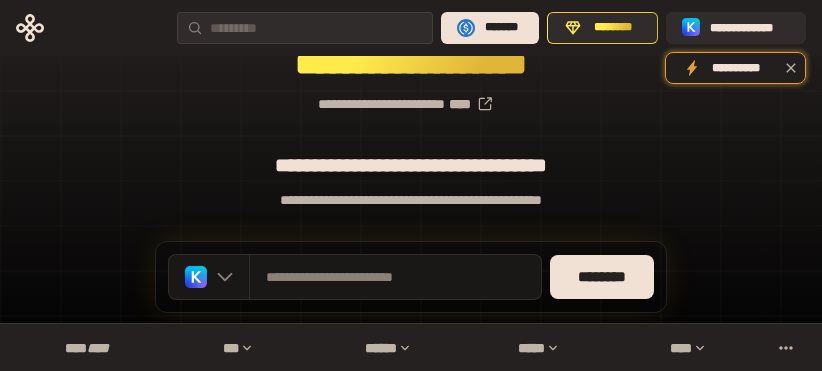 scroll, scrollTop: 338, scrollLeft: 0, axis: vertical 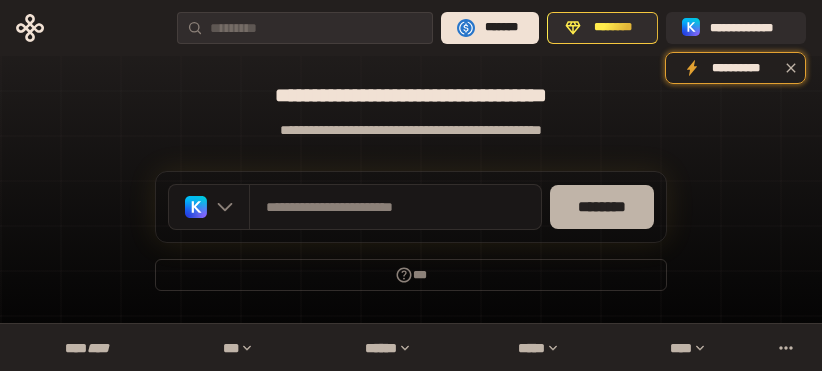 click on "********" at bounding box center (602, 207) 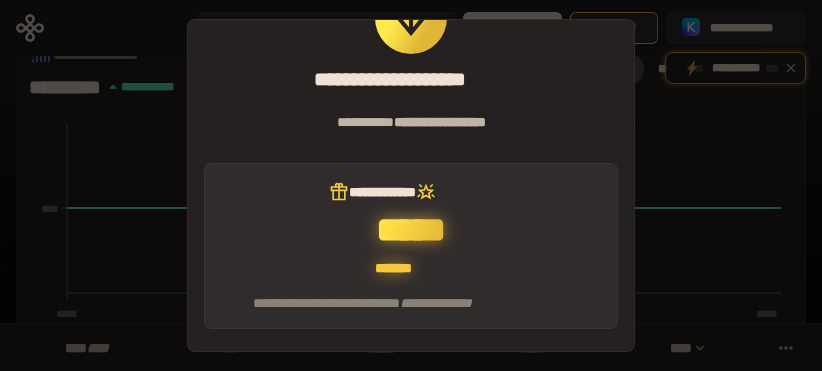 scroll, scrollTop: 119, scrollLeft: 0, axis: vertical 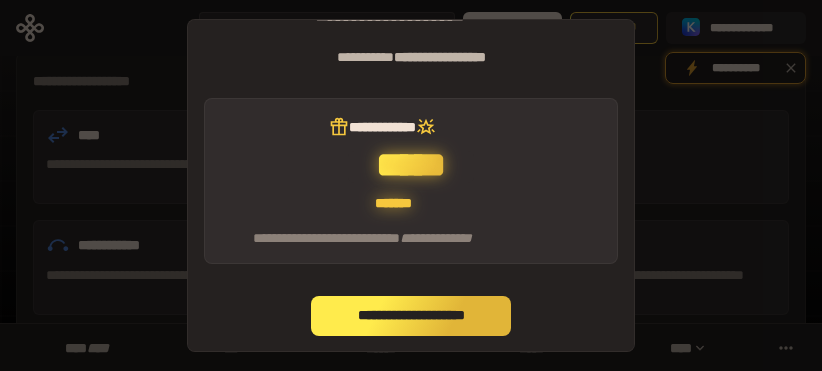 click on "**********" at bounding box center (411, 316) 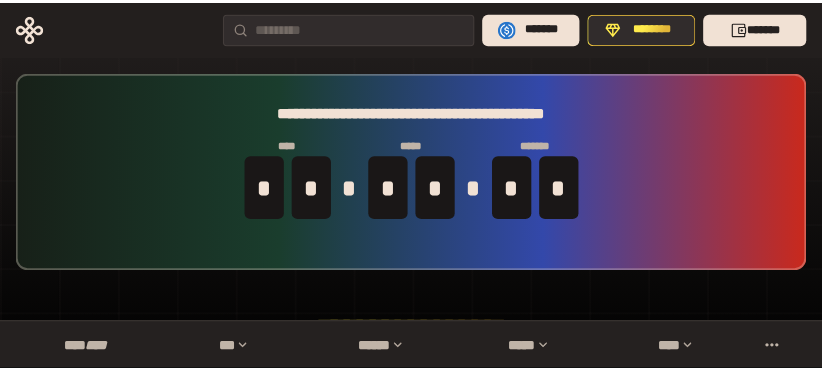 scroll, scrollTop: 0, scrollLeft: 0, axis: both 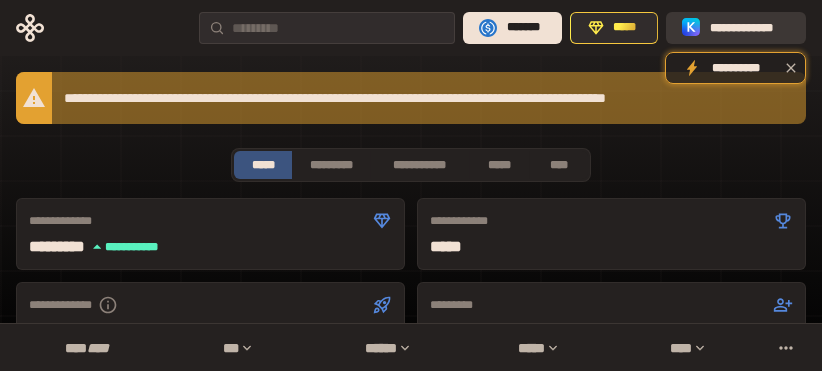 click on "**********" at bounding box center (750, 28) 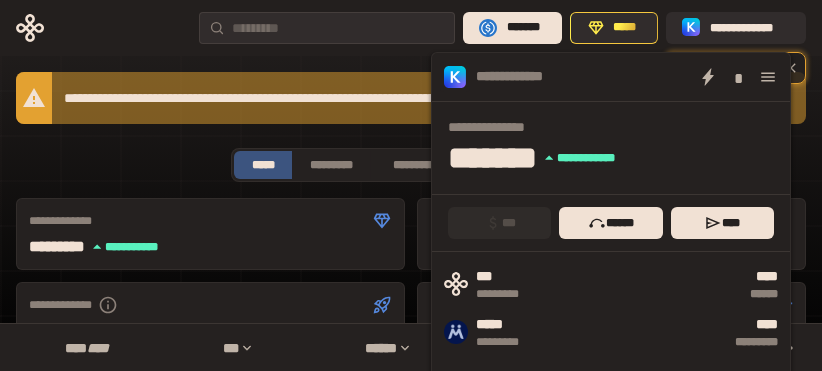 click 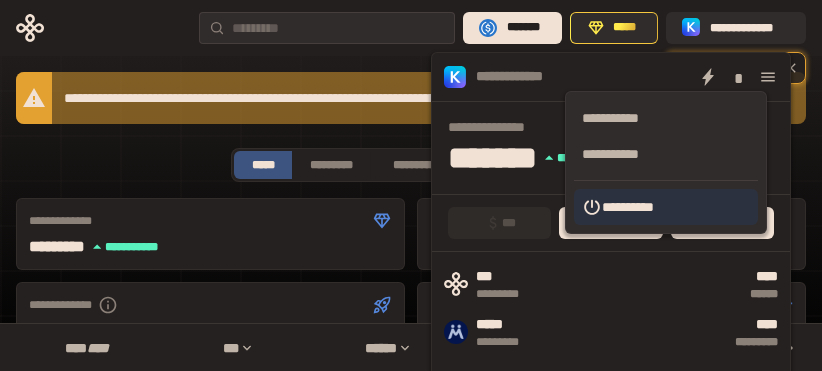 click on "**********" at bounding box center (666, 207) 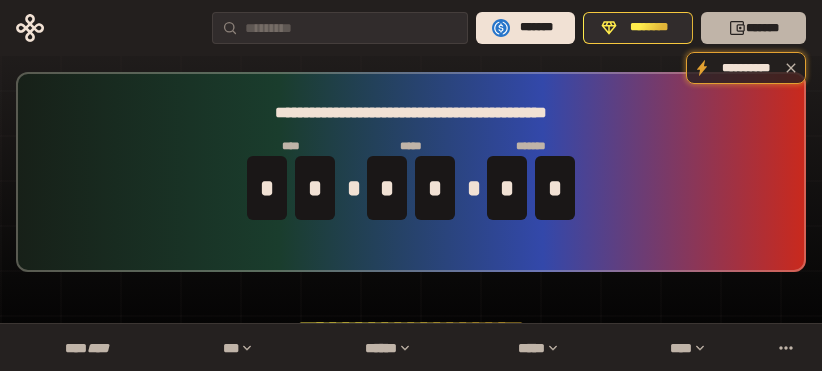 click on "*******" at bounding box center [753, 28] 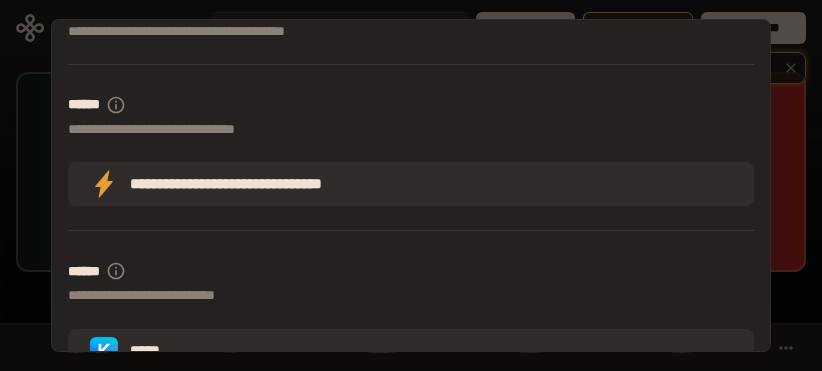 scroll, scrollTop: 200, scrollLeft: 0, axis: vertical 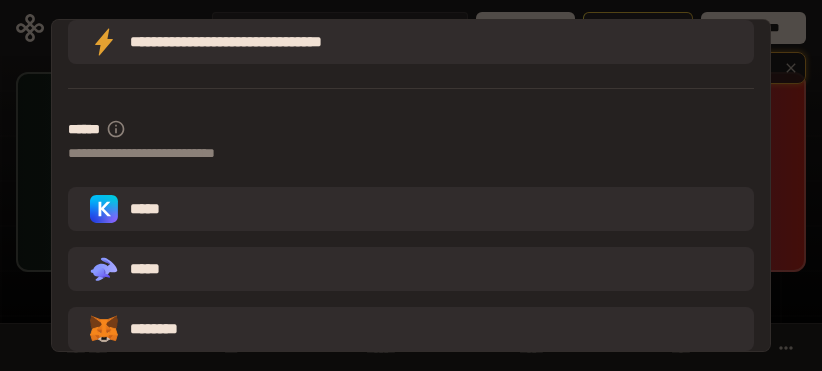 click on "********" at bounding box center [411, 329] 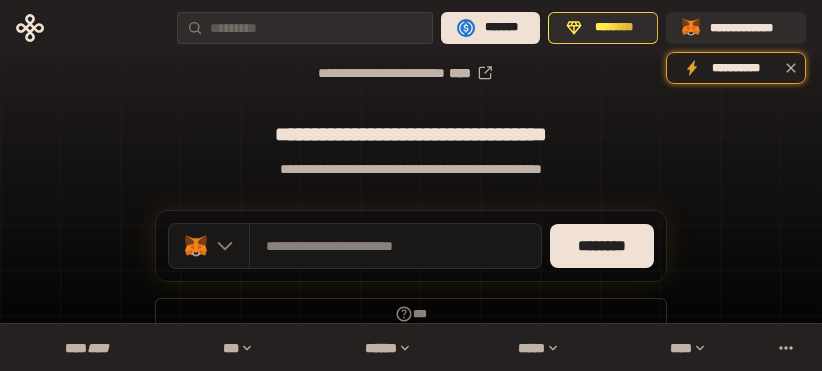 scroll, scrollTop: 300, scrollLeft: 0, axis: vertical 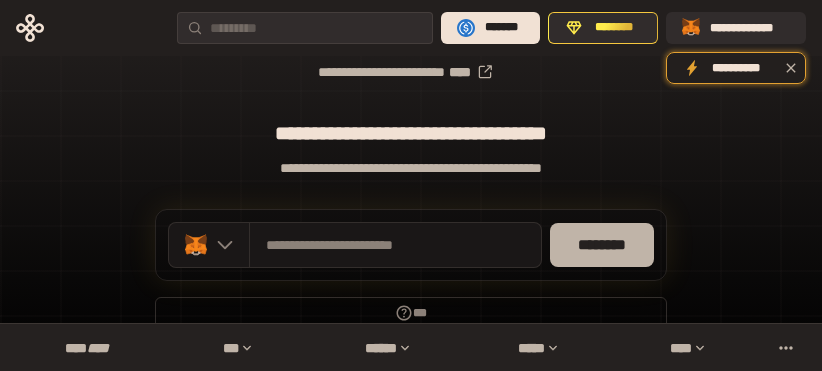 click on "********" at bounding box center (602, 245) 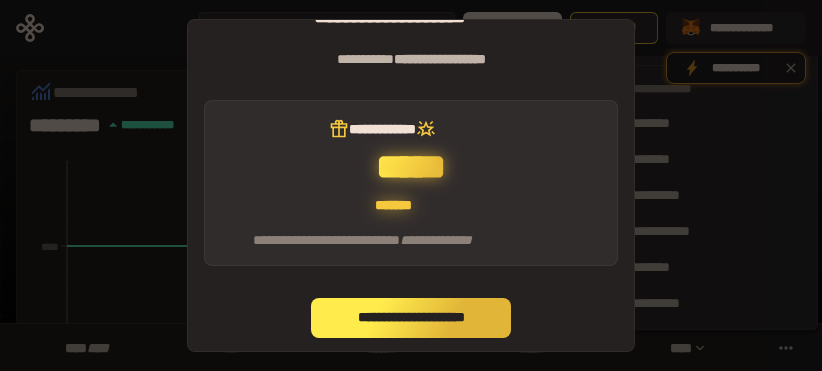 scroll, scrollTop: 119, scrollLeft: 0, axis: vertical 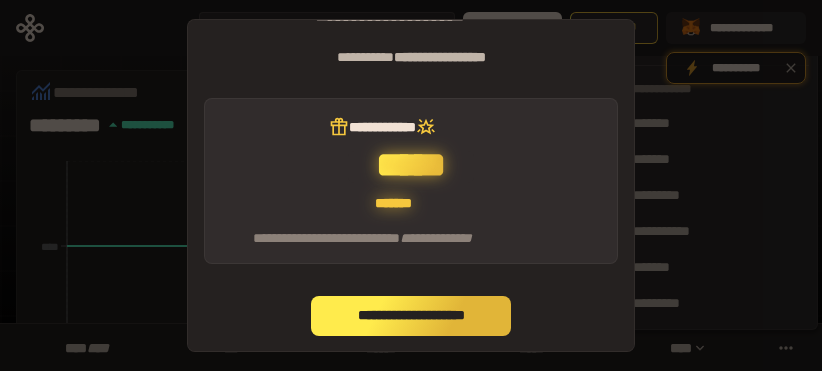 click on "**********" at bounding box center [411, 316] 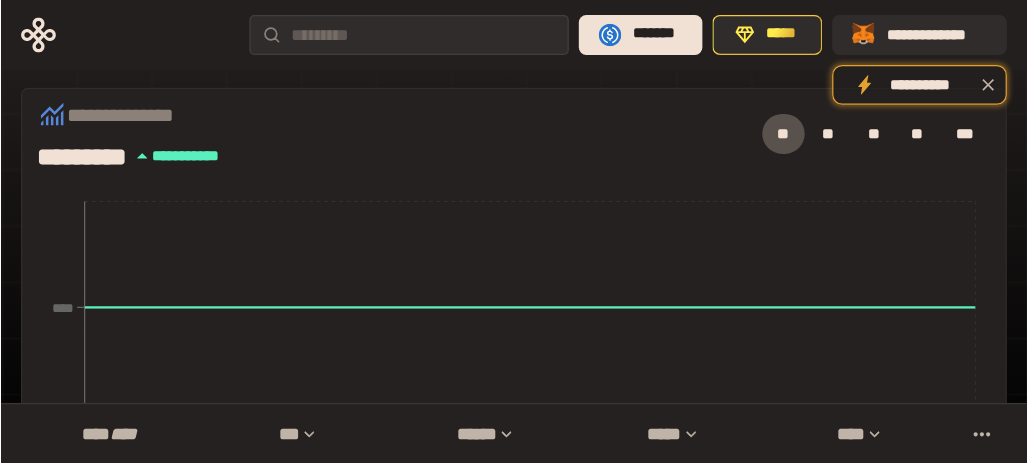 scroll, scrollTop: 0, scrollLeft: 0, axis: both 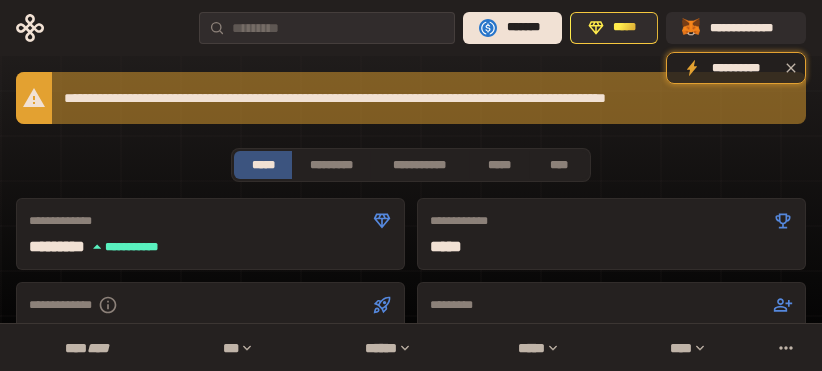 click on "**********" at bounding box center [411, 750] 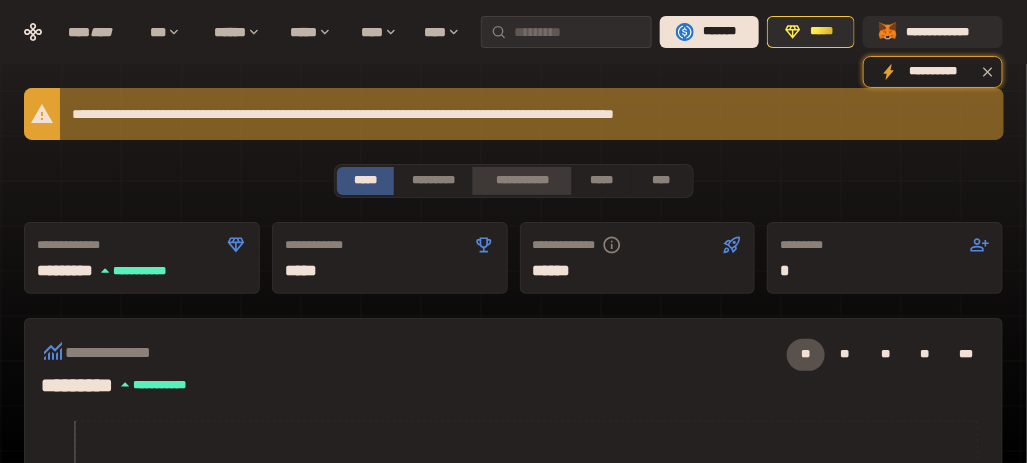 click on "**********" at bounding box center (521, 181) 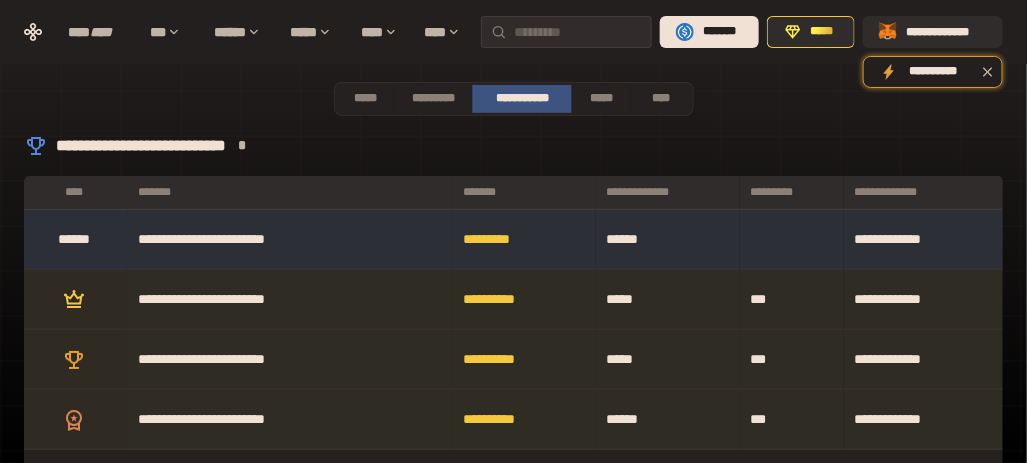 scroll, scrollTop: 0, scrollLeft: 0, axis: both 